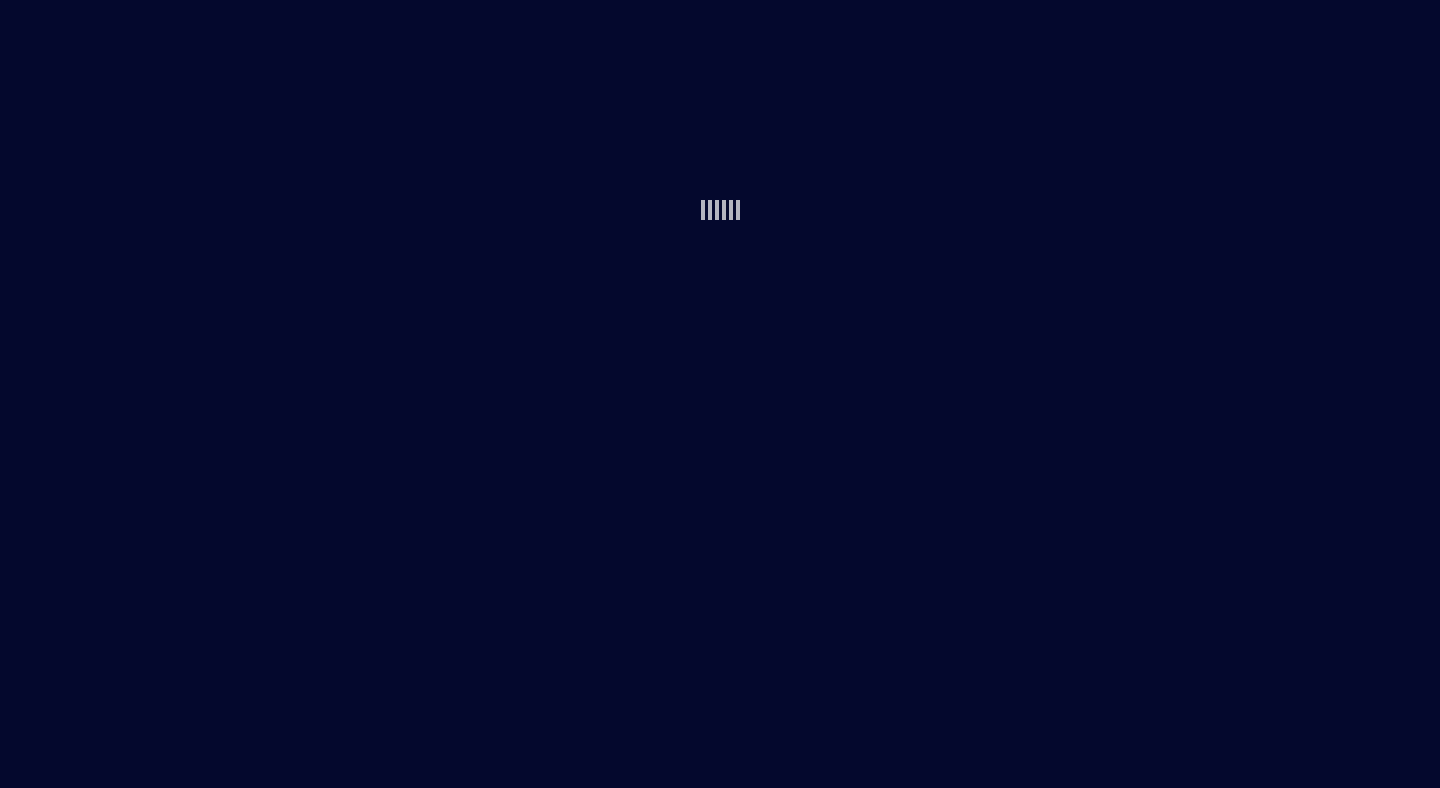 scroll, scrollTop: 0, scrollLeft: 0, axis: both 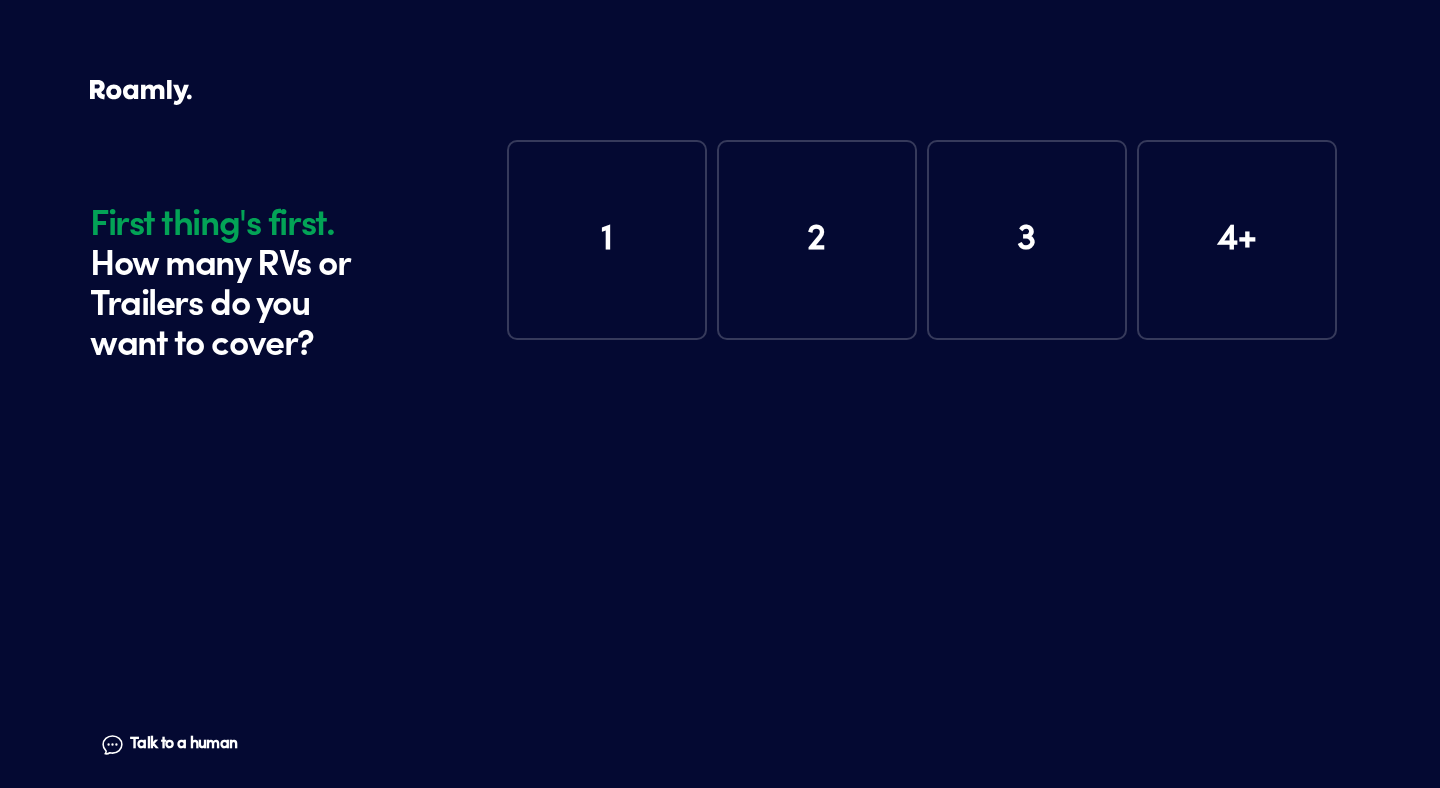 click on "1" at bounding box center (607, 240) 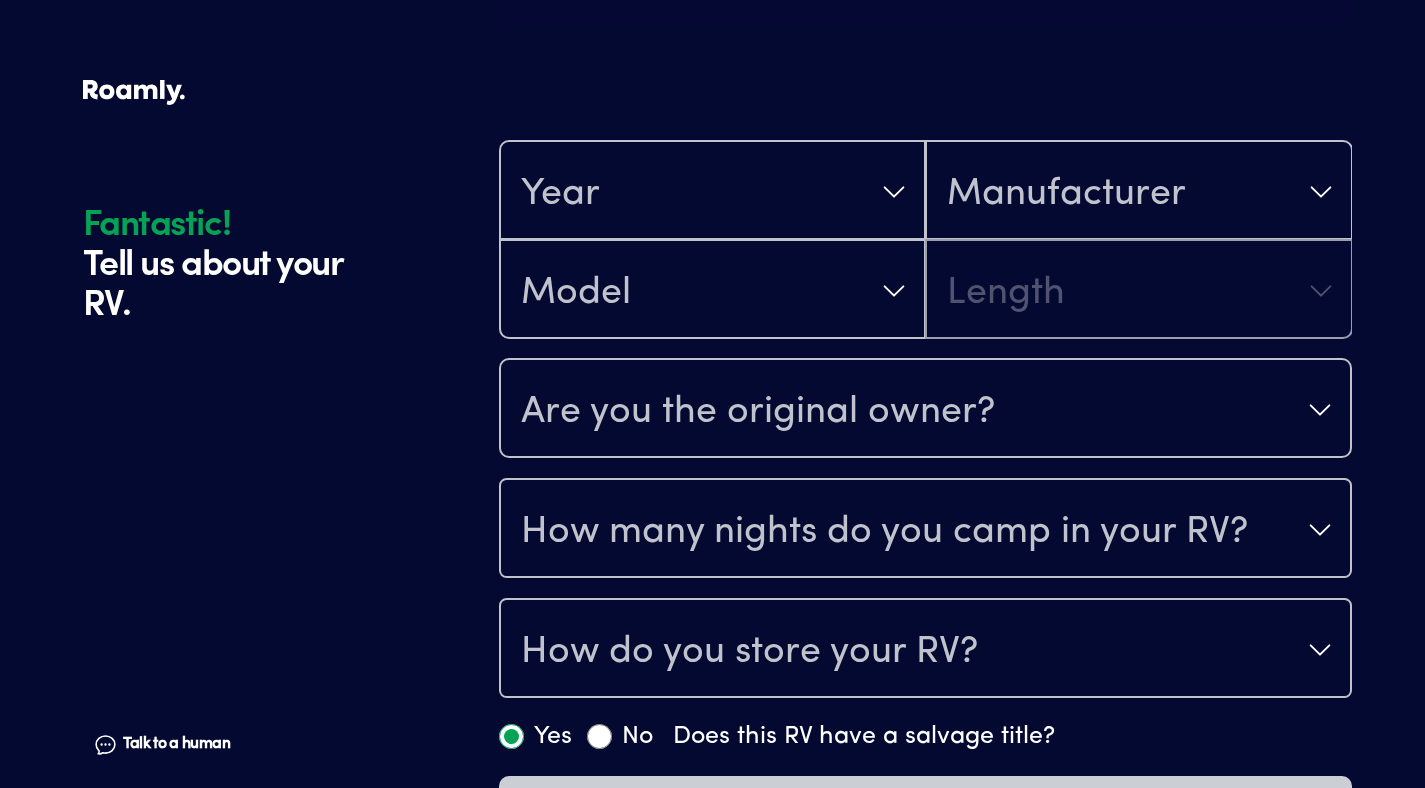 scroll, scrollTop: 390, scrollLeft: 0, axis: vertical 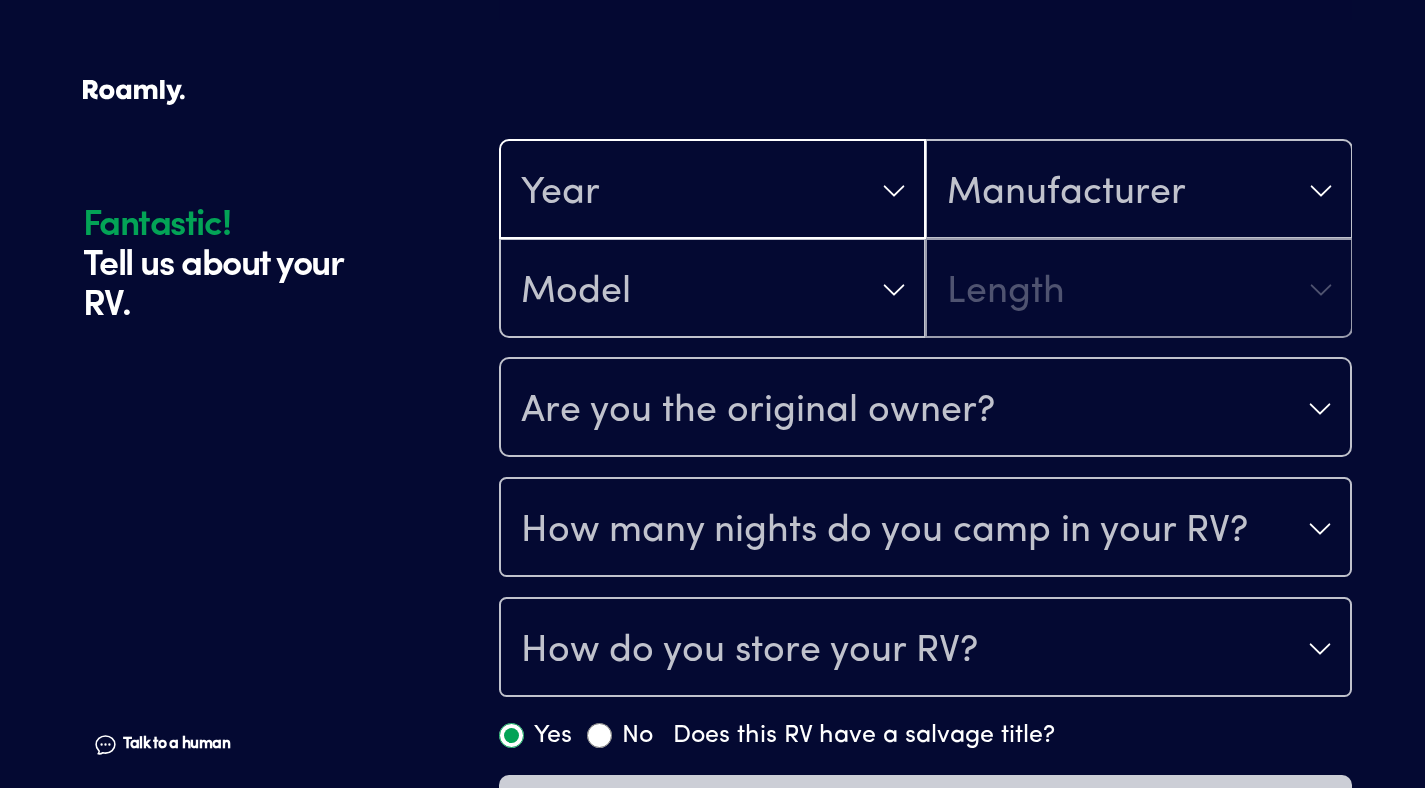 click on "Year" at bounding box center (712, 191) 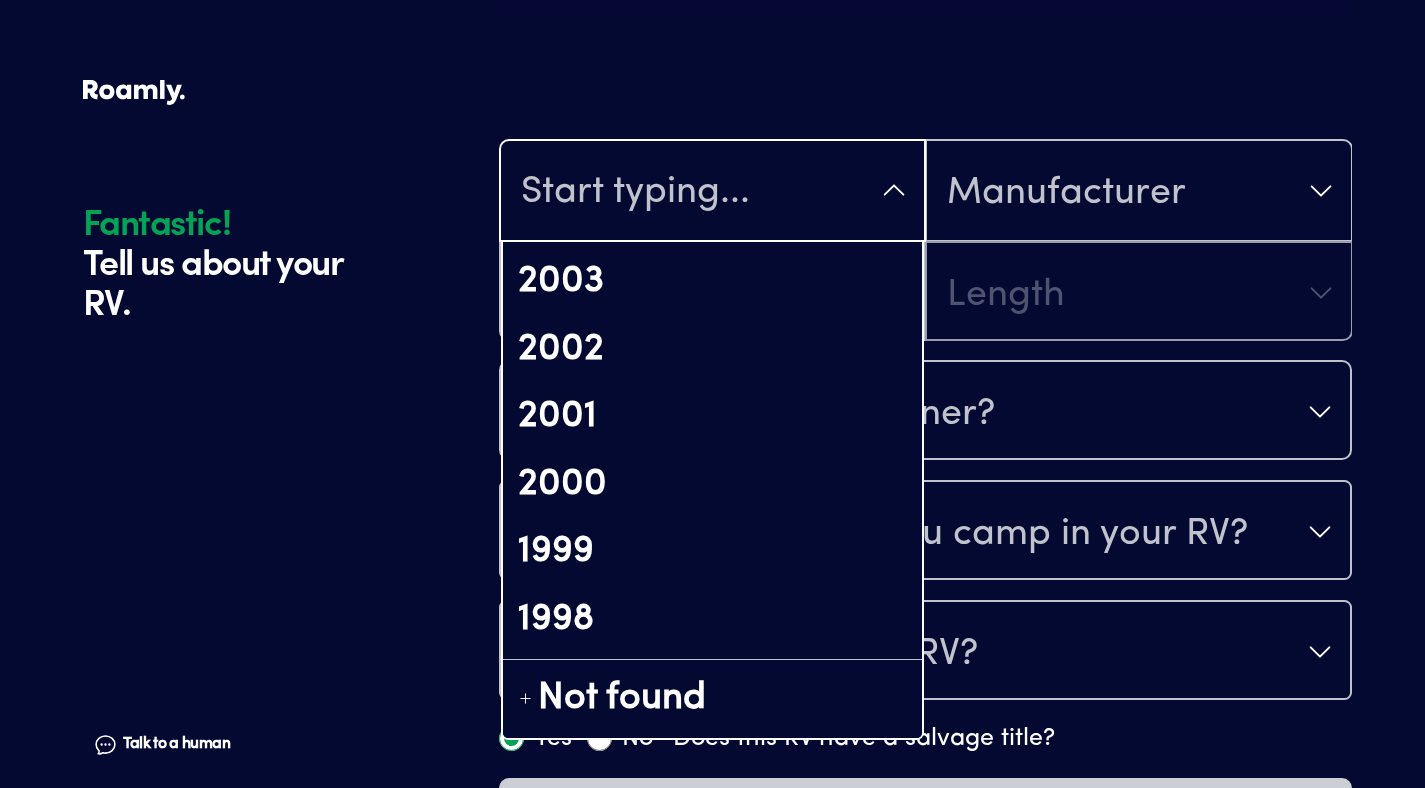 scroll, scrollTop: 1542, scrollLeft: 0, axis: vertical 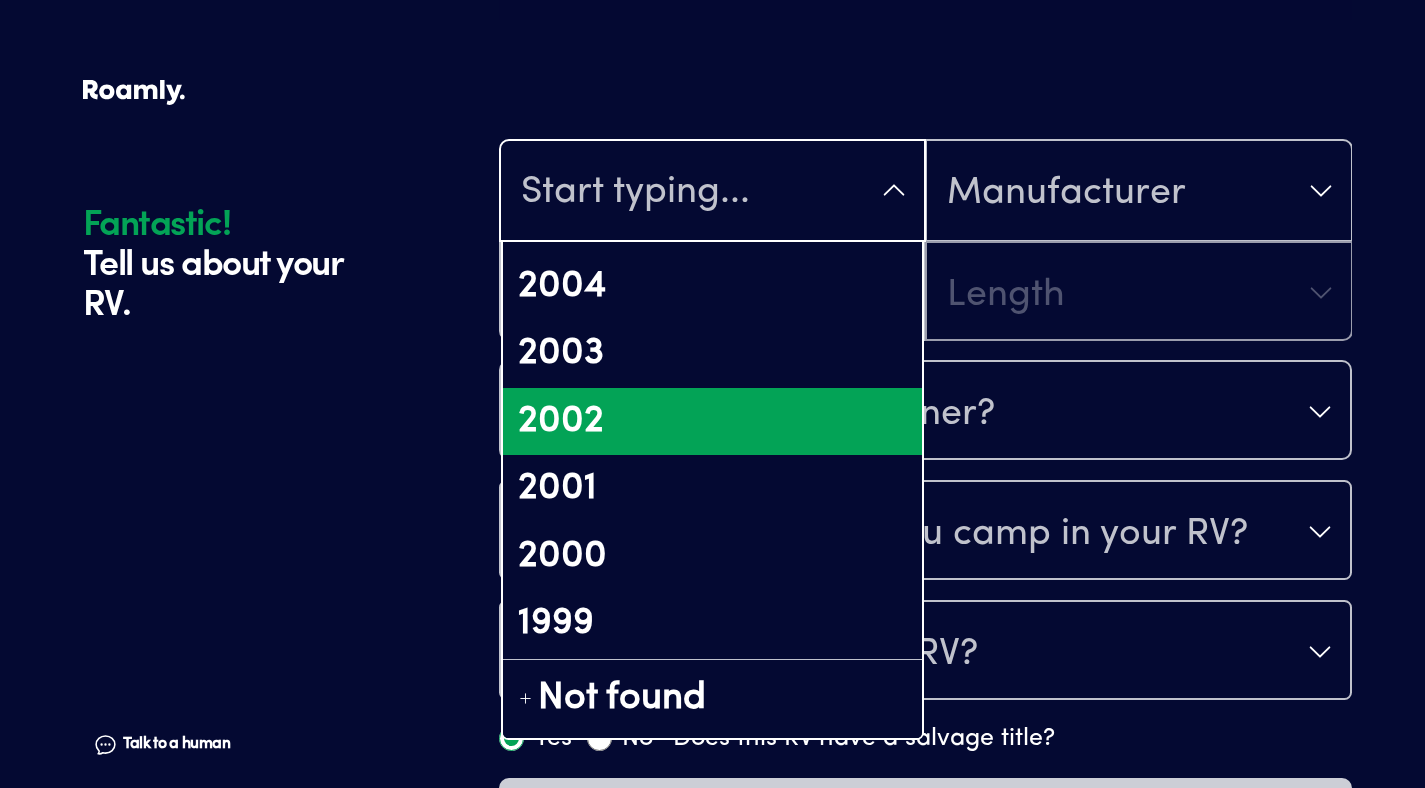click on "2002" at bounding box center (712, 422) 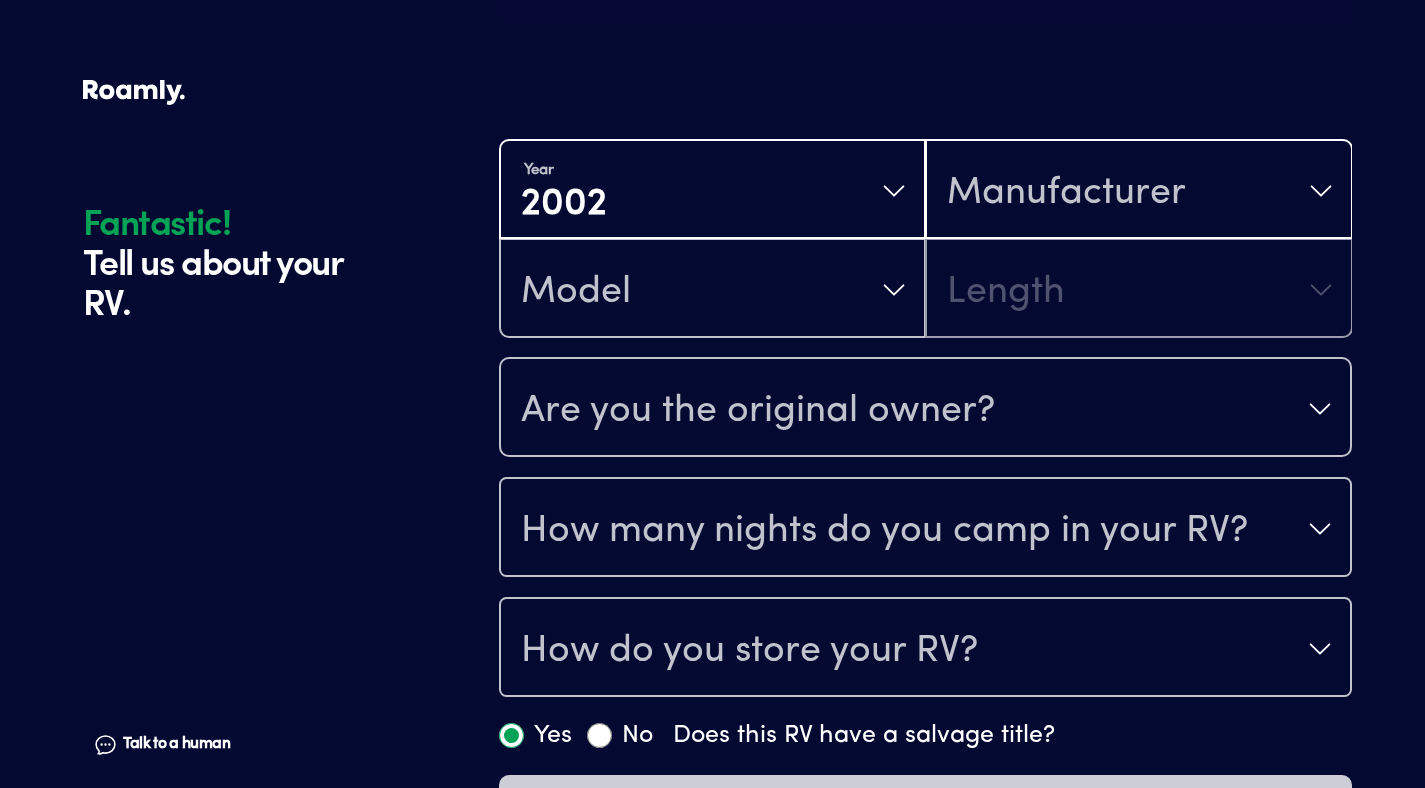 click on "Manufacturer" at bounding box center (1138, 191) 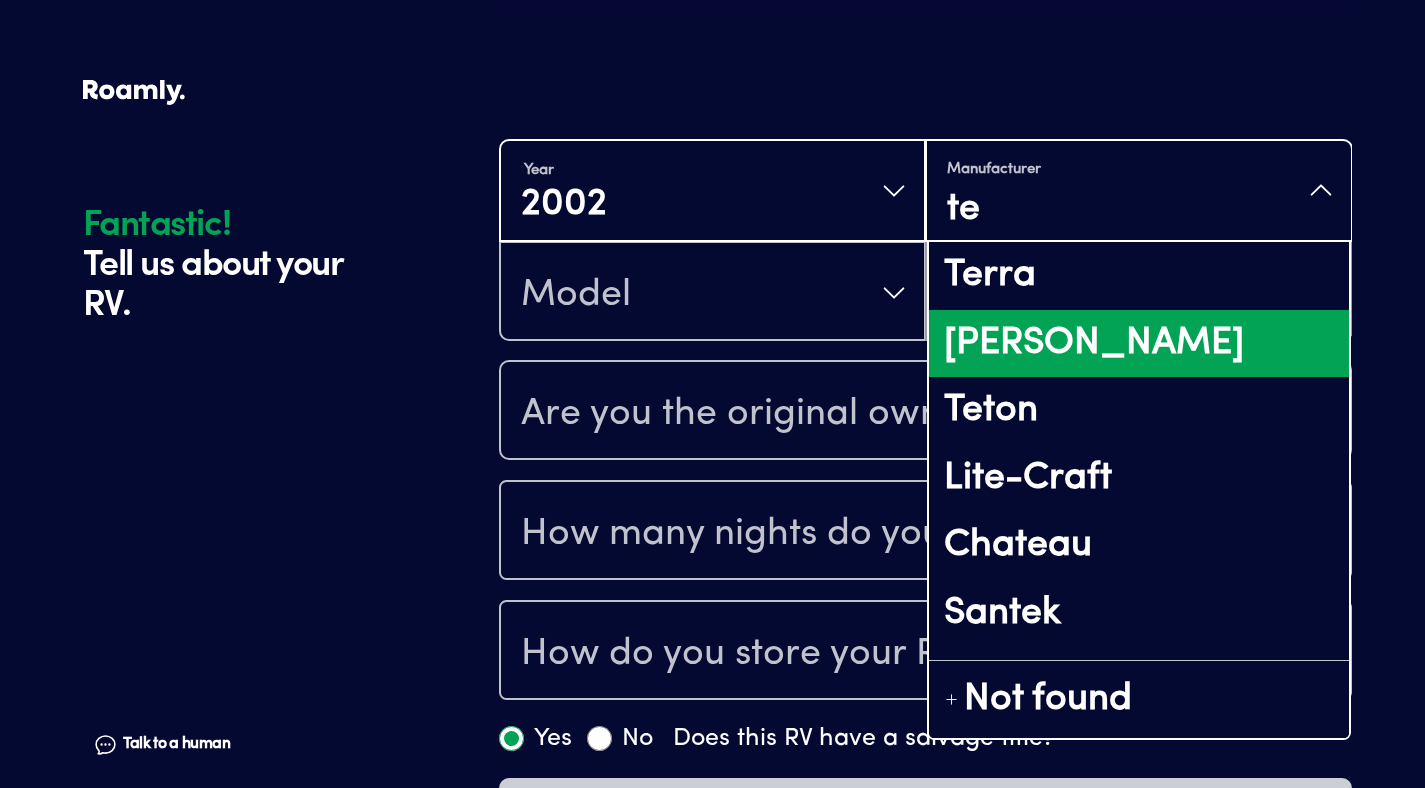 type on "te" 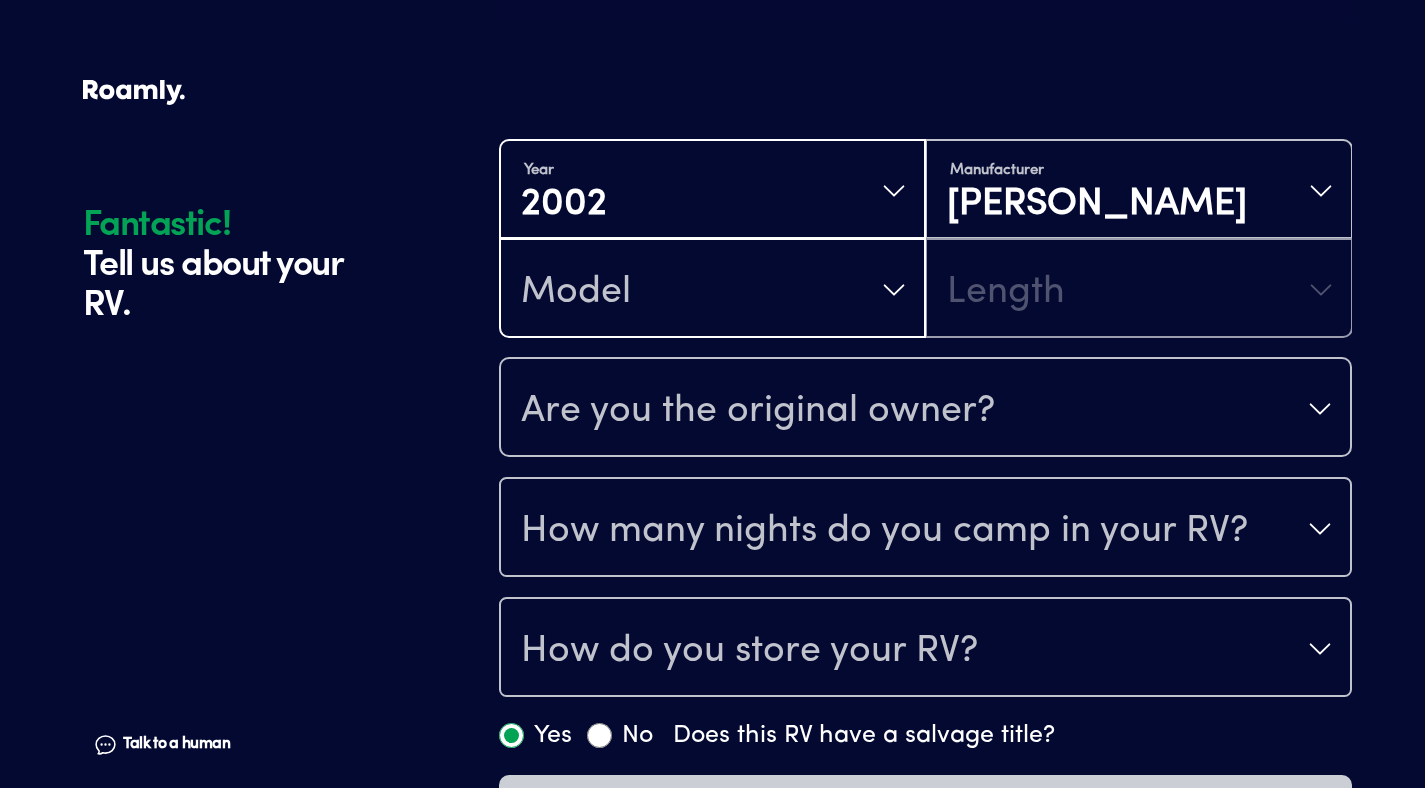 click on "Model" at bounding box center (712, 290) 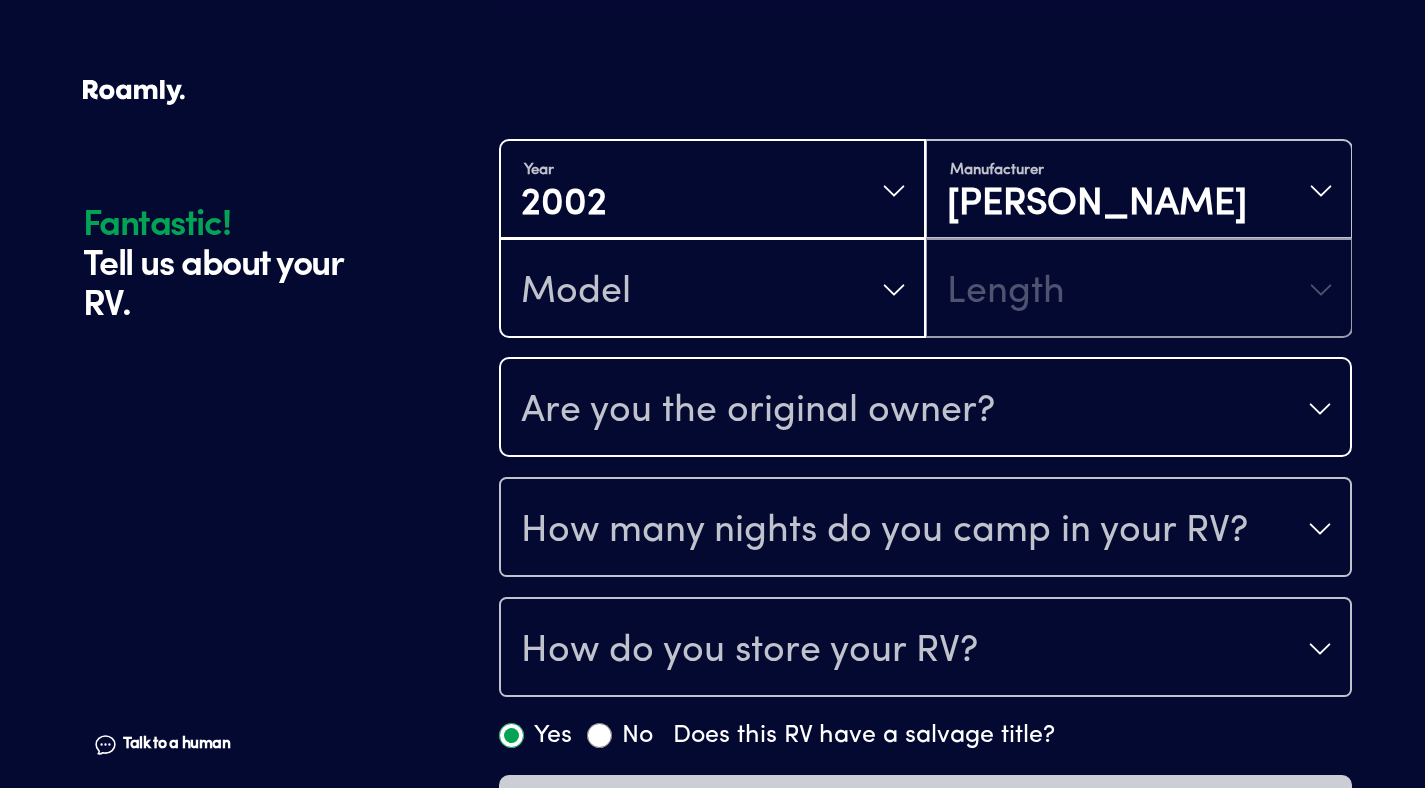 click on "Are you the original owner?" at bounding box center [925, 409] 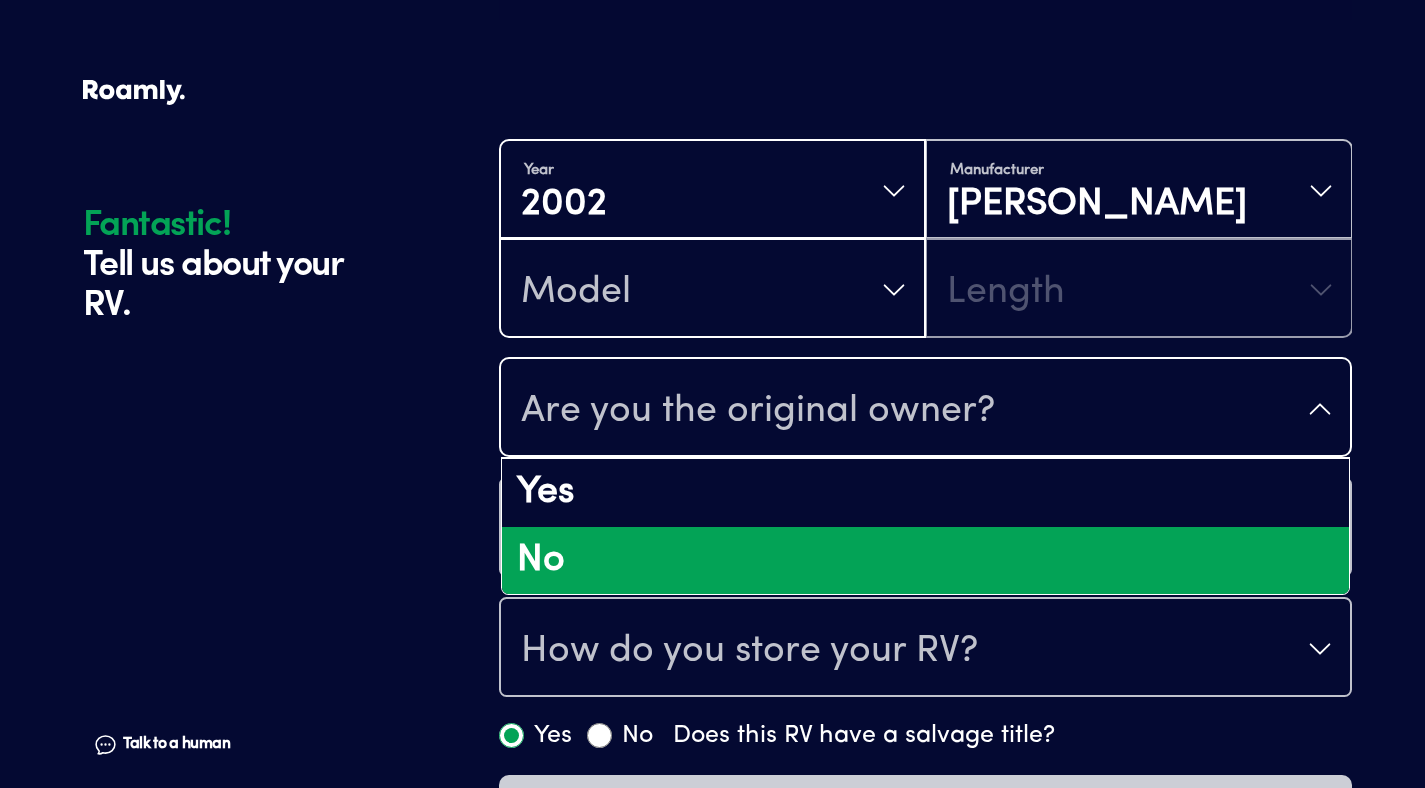 click on "No" at bounding box center (925, 561) 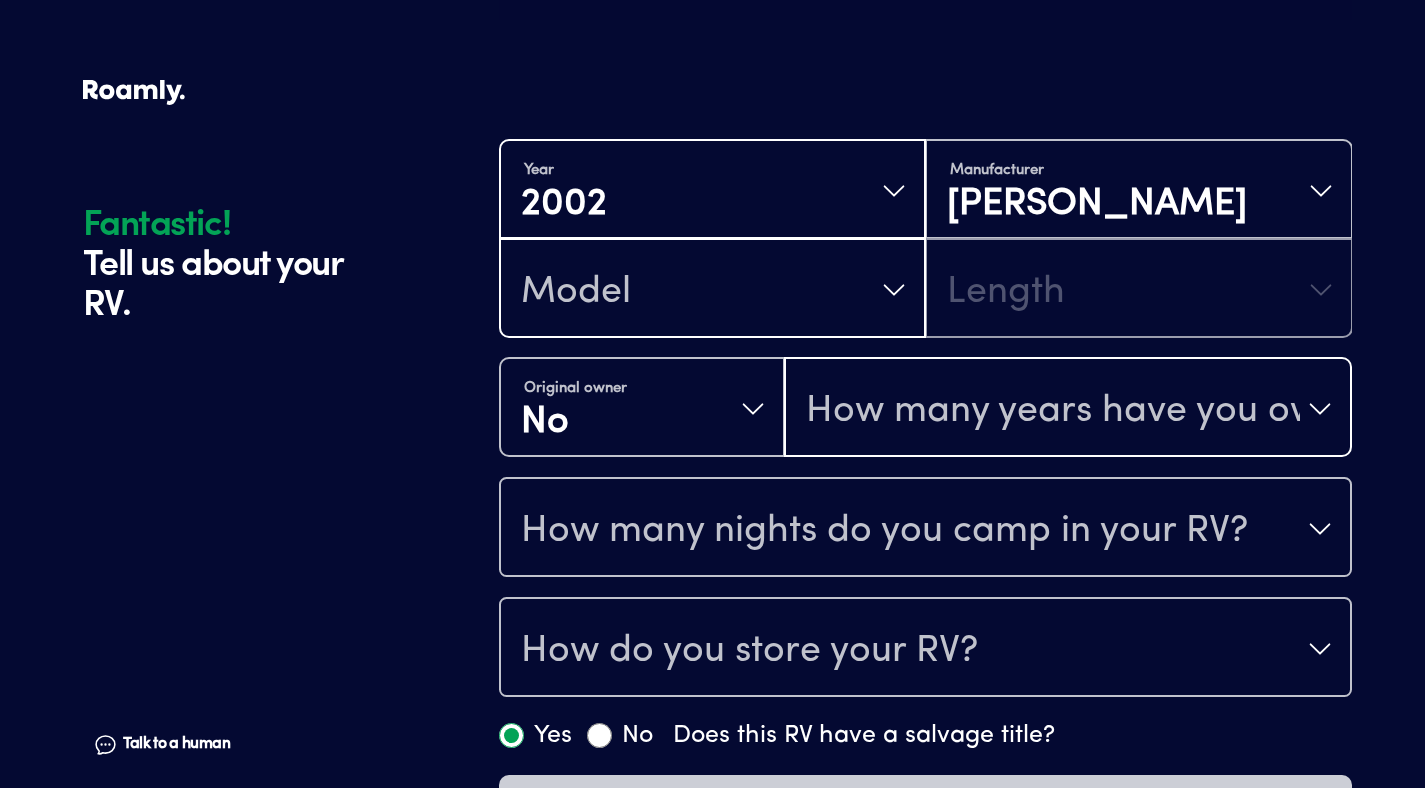 click on "How many years have you owned it?" at bounding box center (1053, 411) 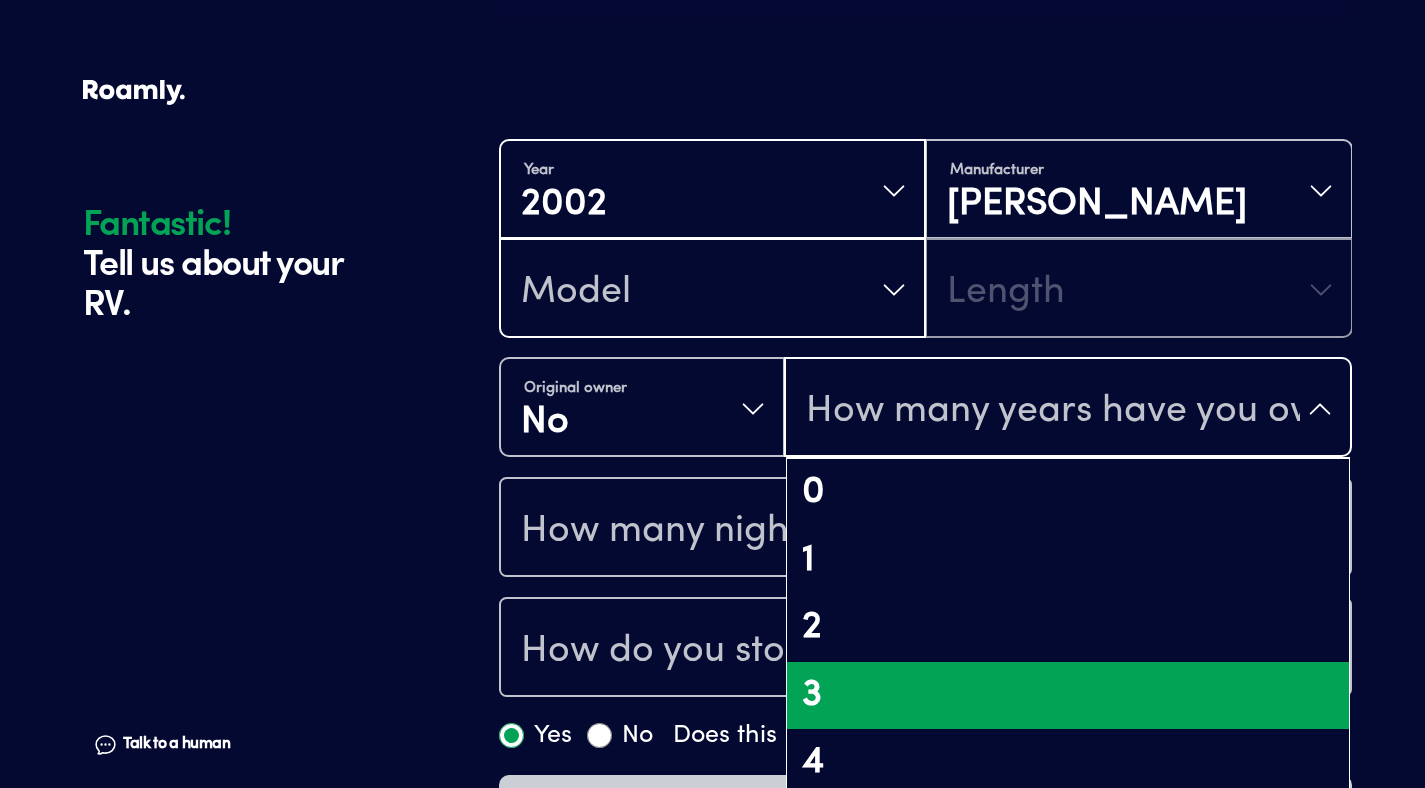 click on "3" at bounding box center [1068, 696] 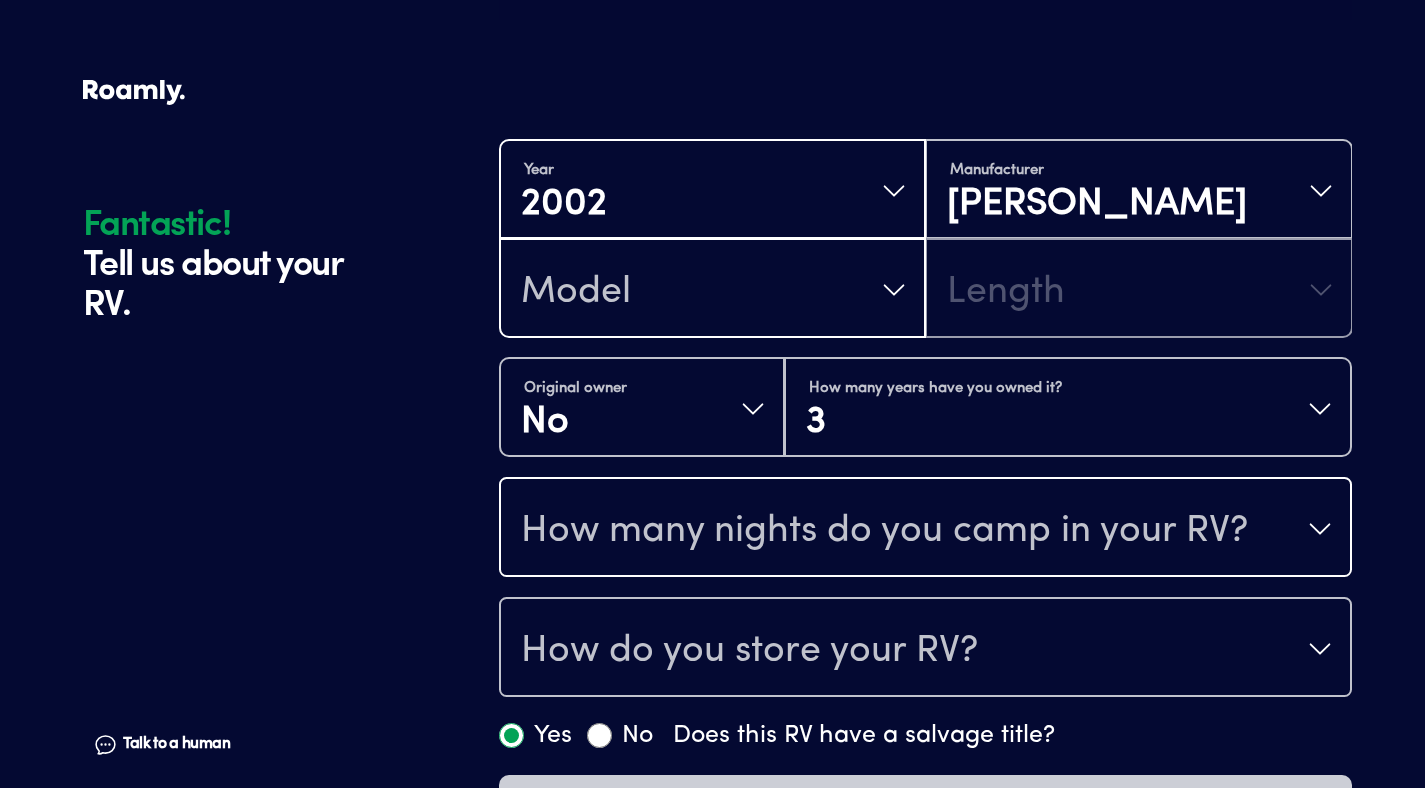 click on "How many nights do you camp in your RV?" at bounding box center (925, 529) 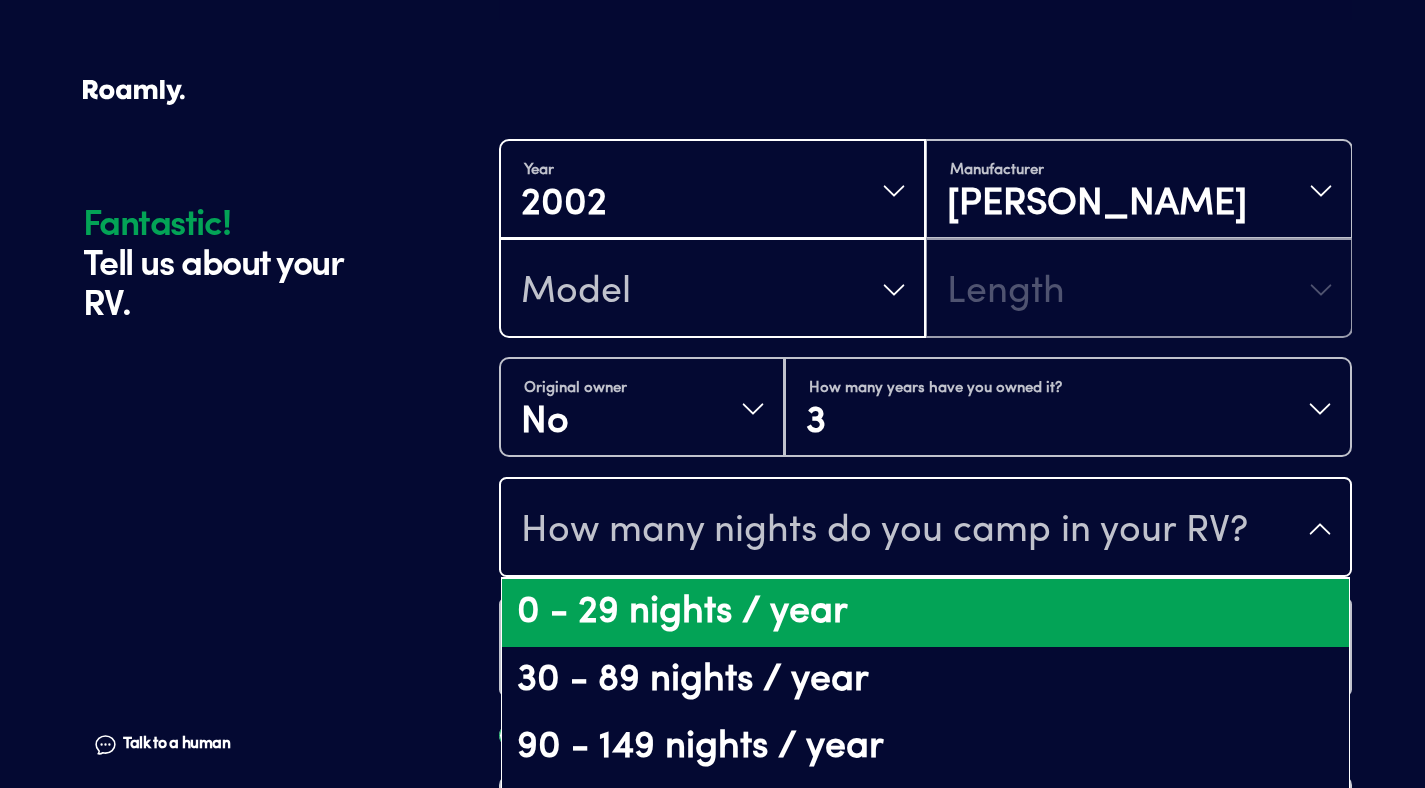 click on "0 - 29 nights / year" at bounding box center (925, 613) 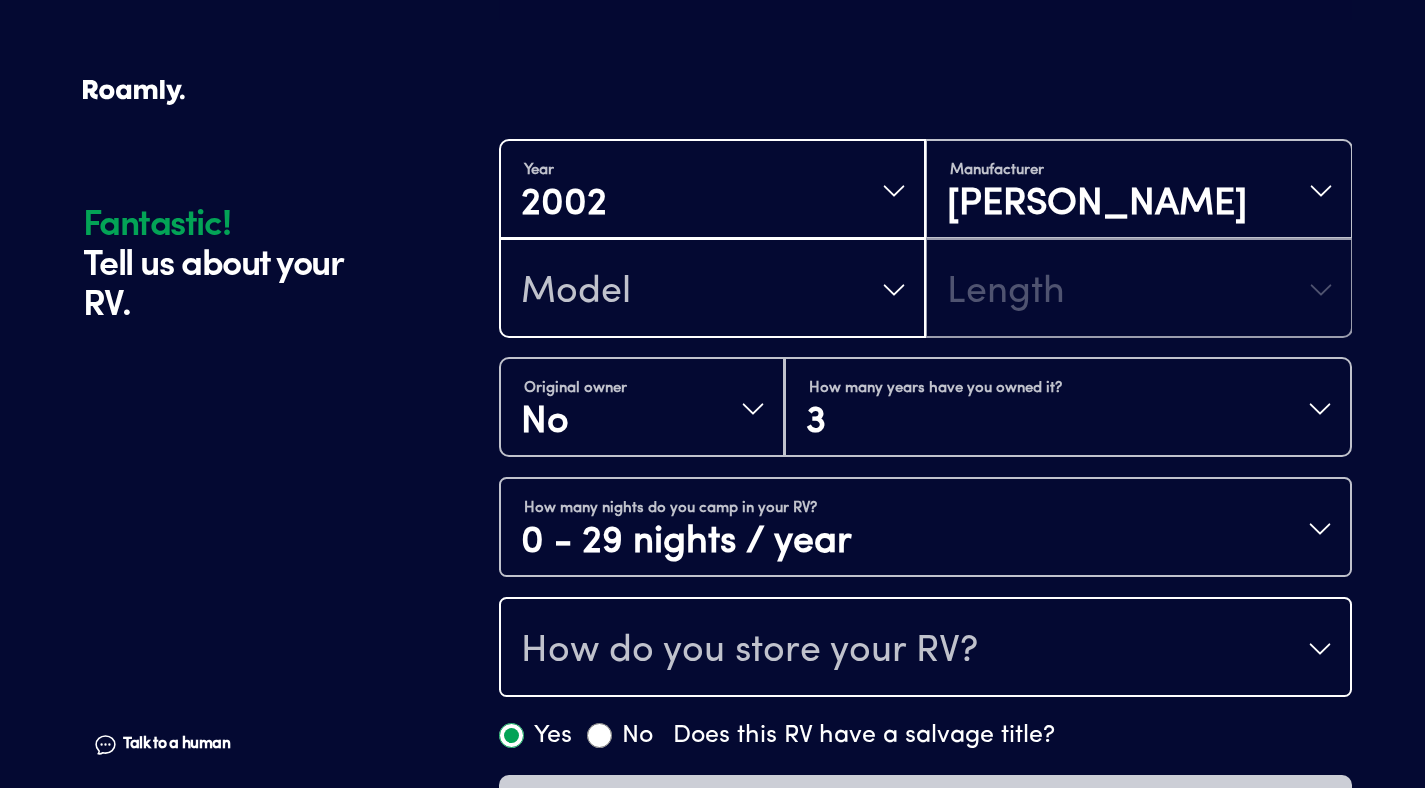 click on "How do you store your RV?" at bounding box center [925, 649] 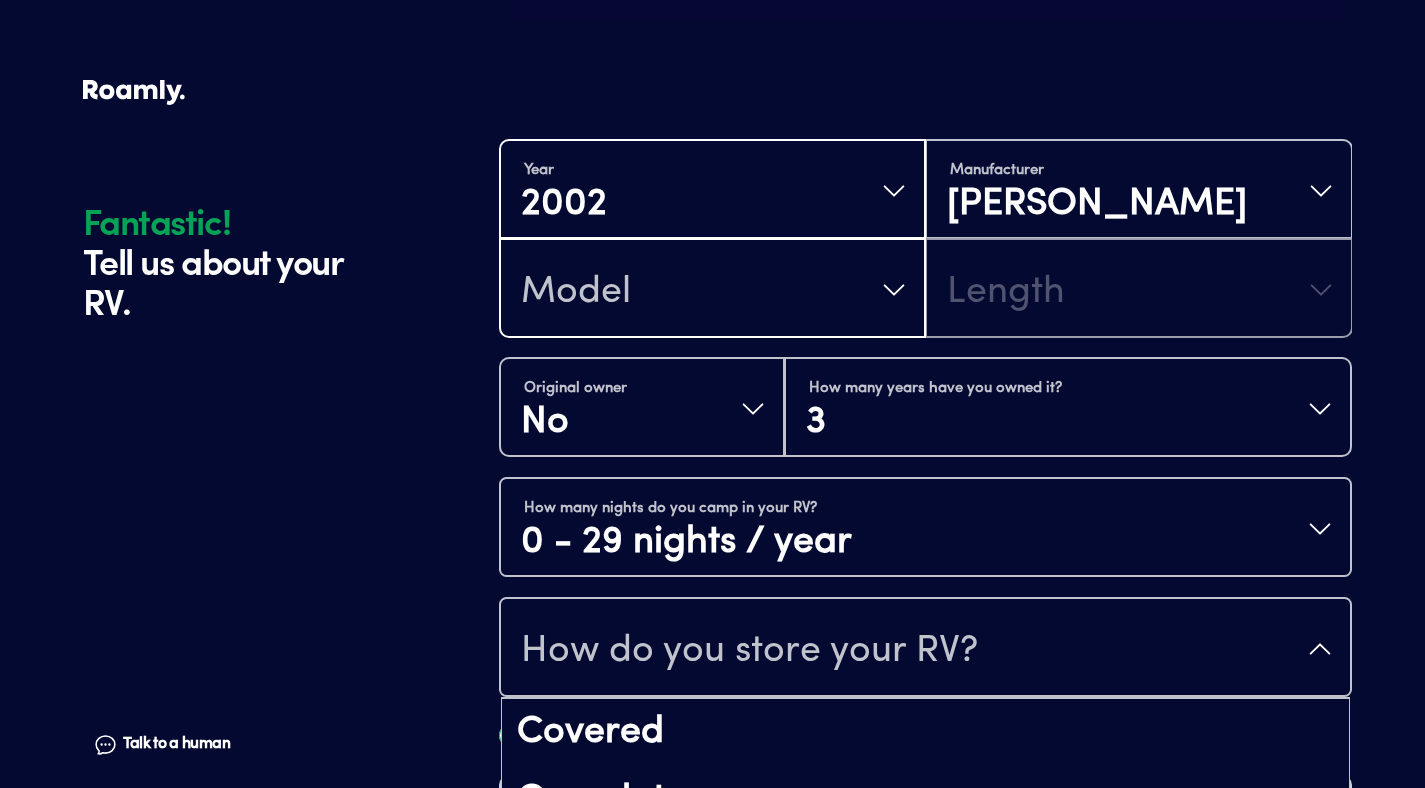 scroll, scrollTop: 489, scrollLeft: 0, axis: vertical 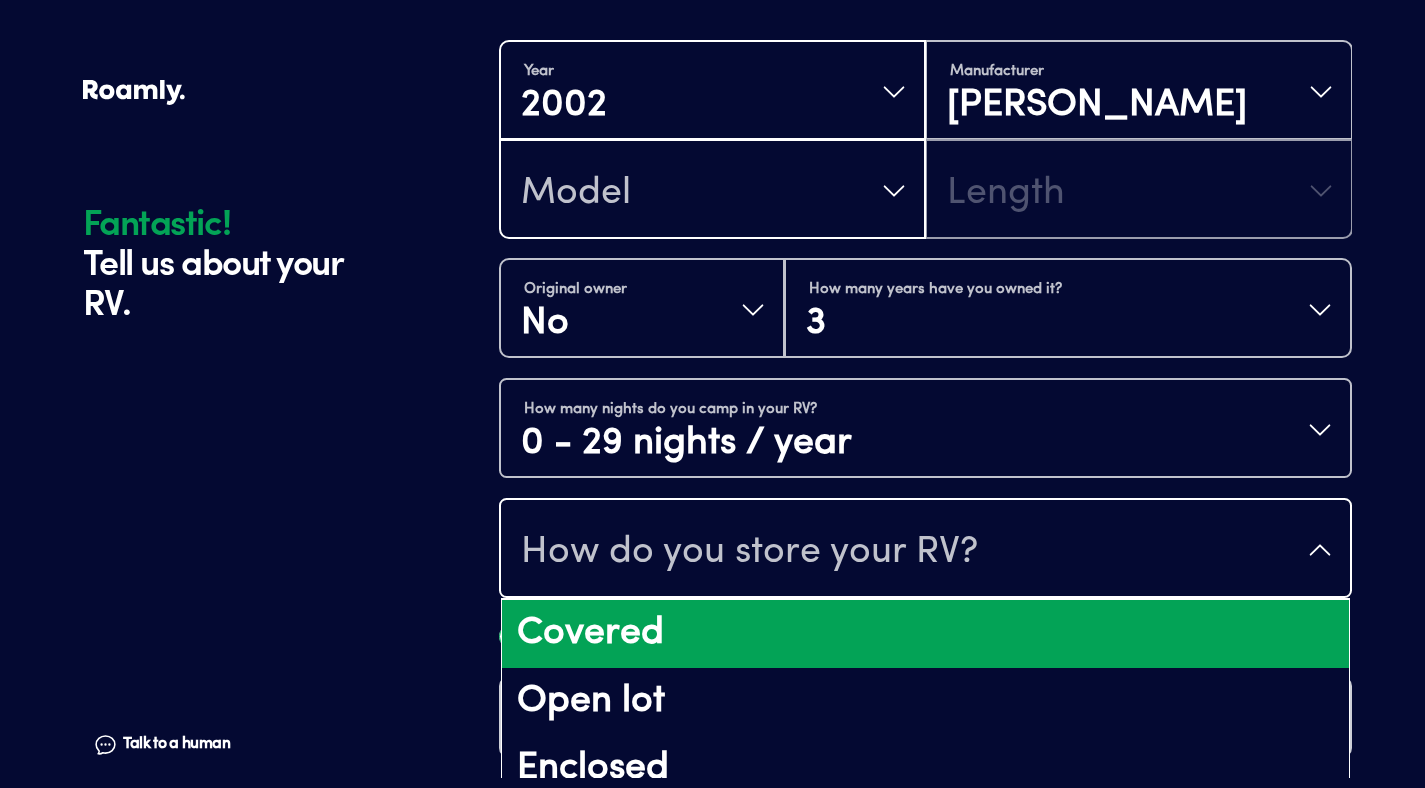 click on "Covered" at bounding box center (925, 634) 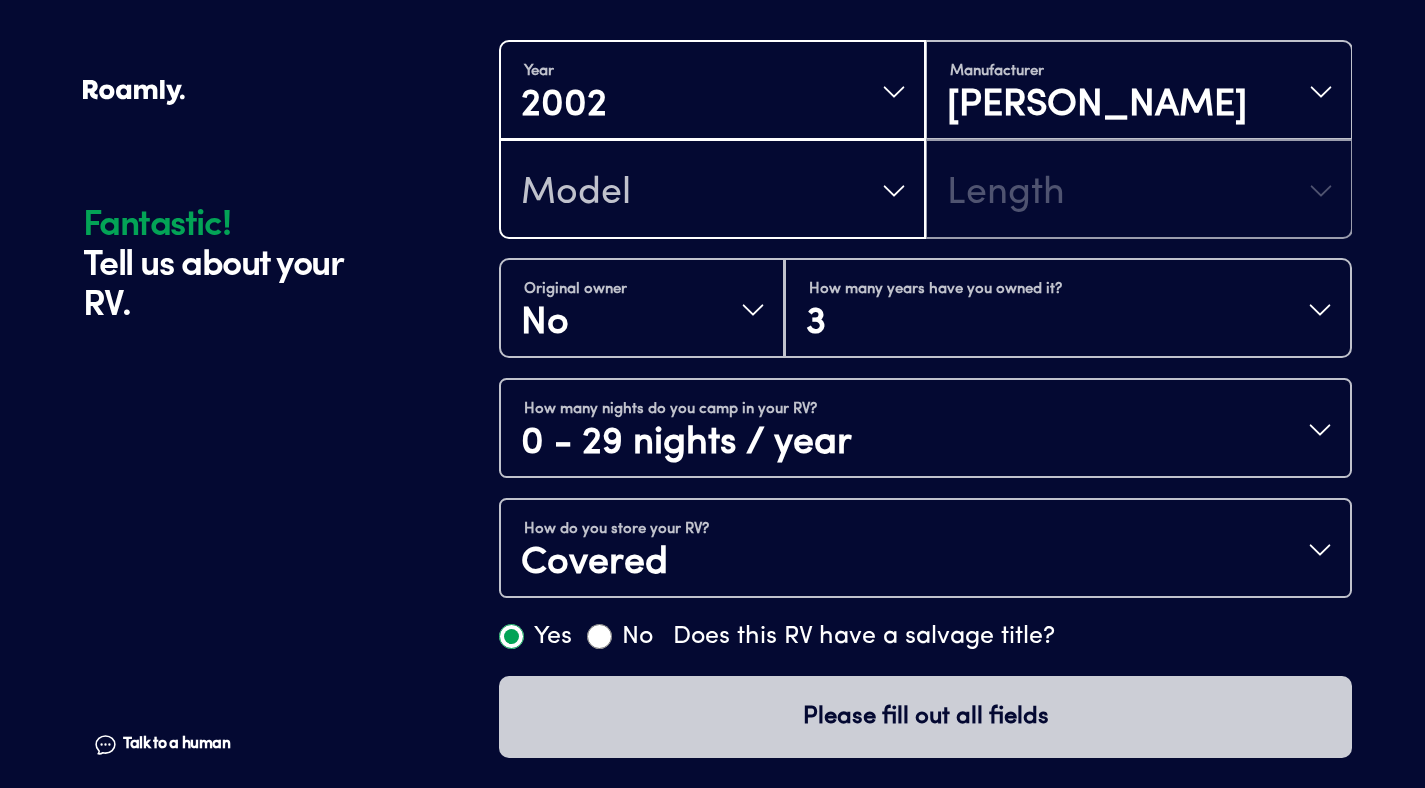 click on "Yes" at bounding box center [511, 636] 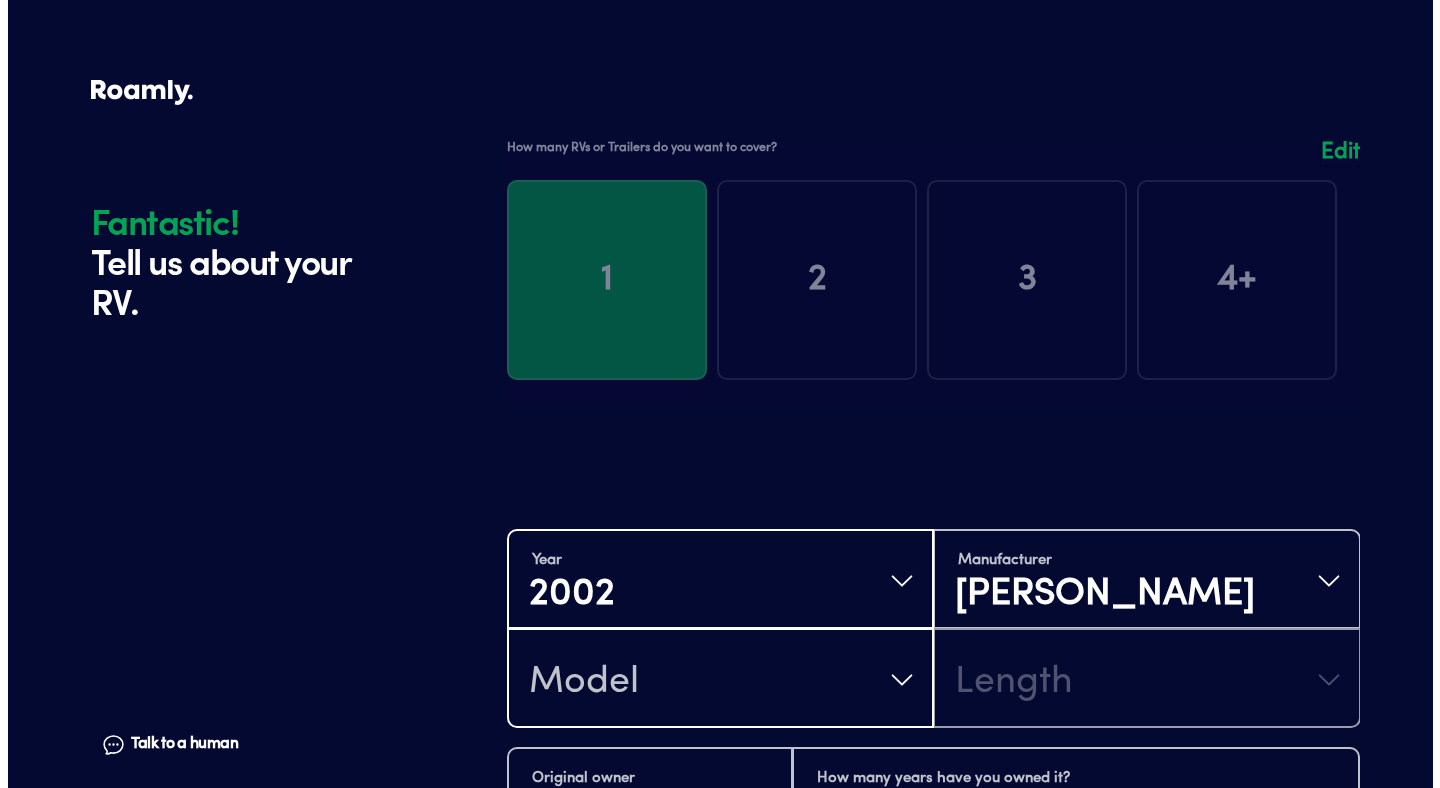 scroll, scrollTop: 489, scrollLeft: 0, axis: vertical 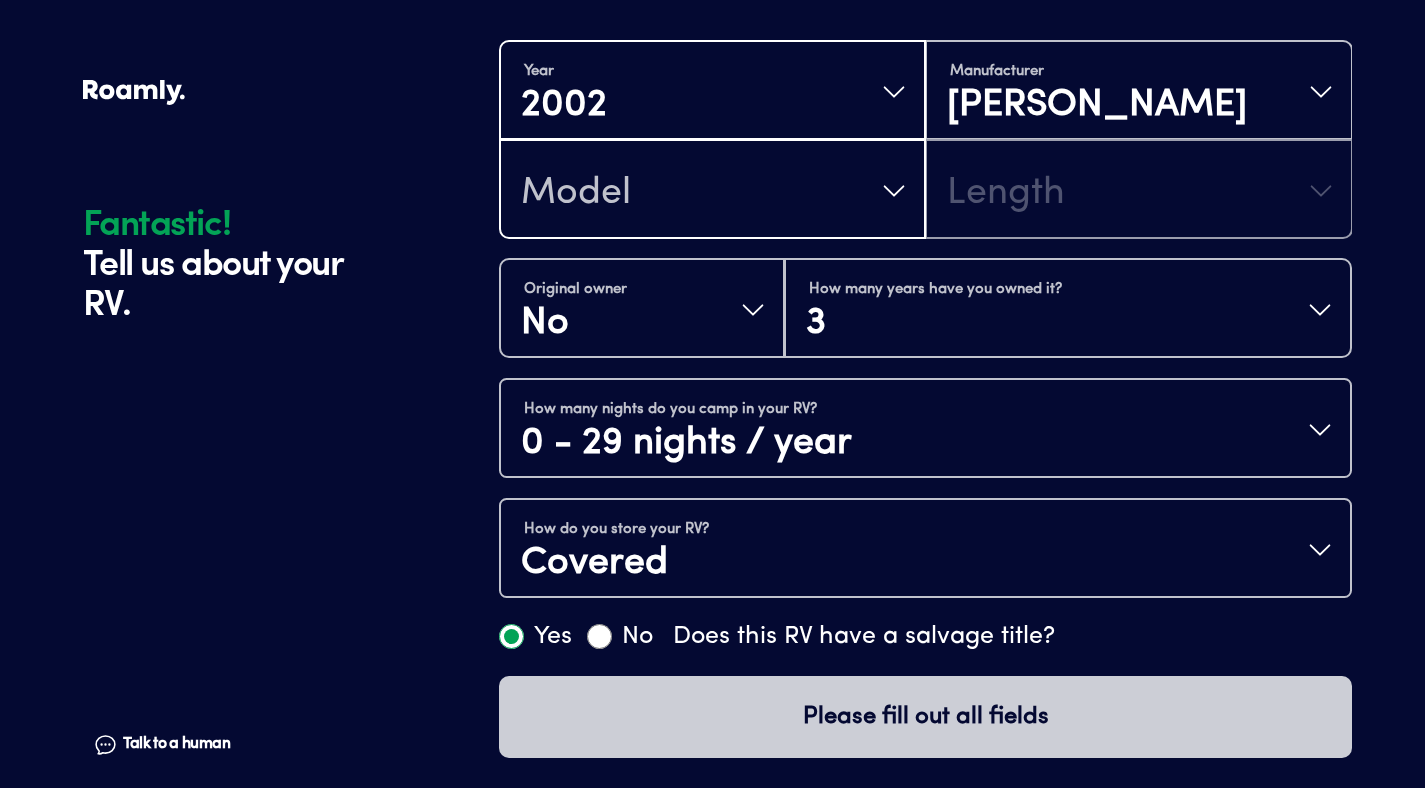 click on "No" at bounding box center (599, 636) 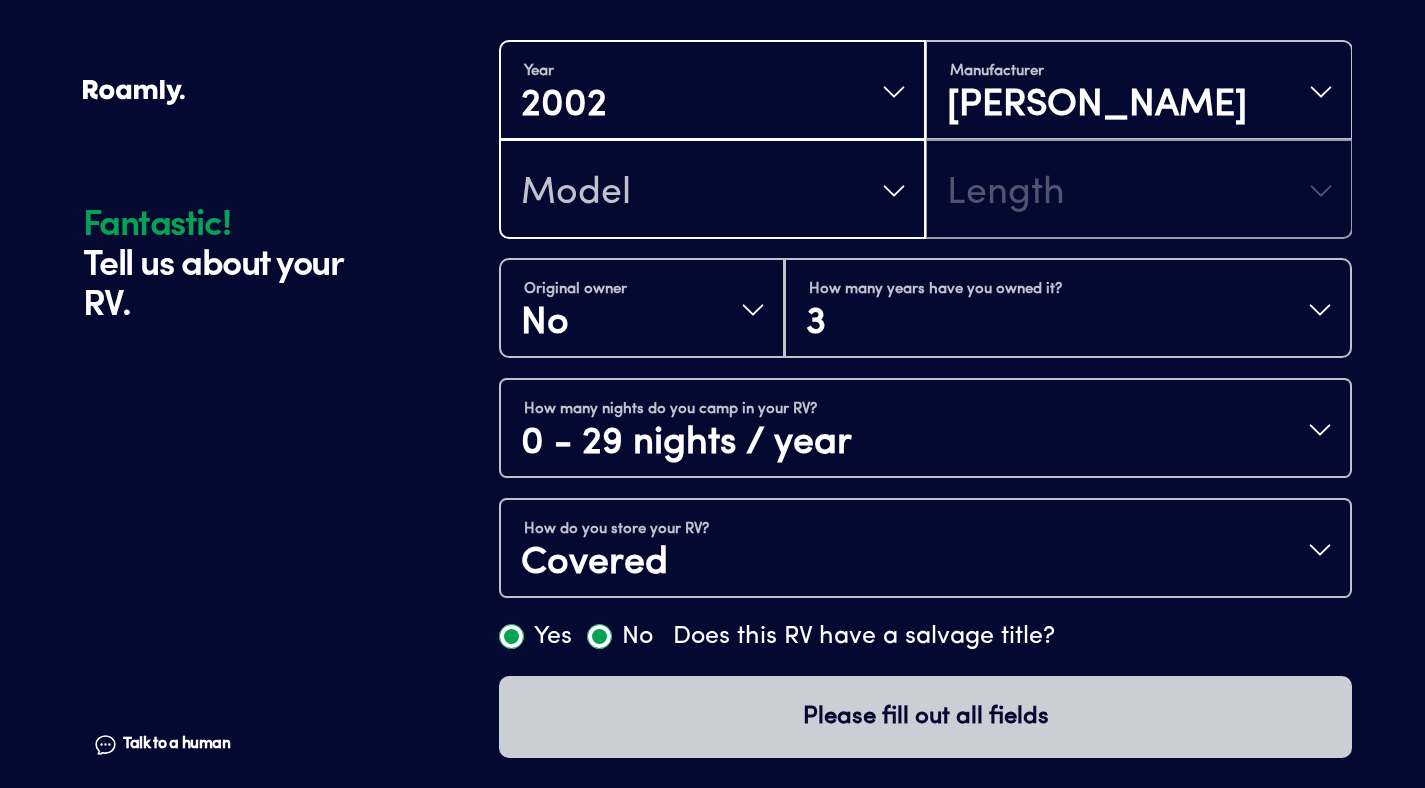 radio on "false" 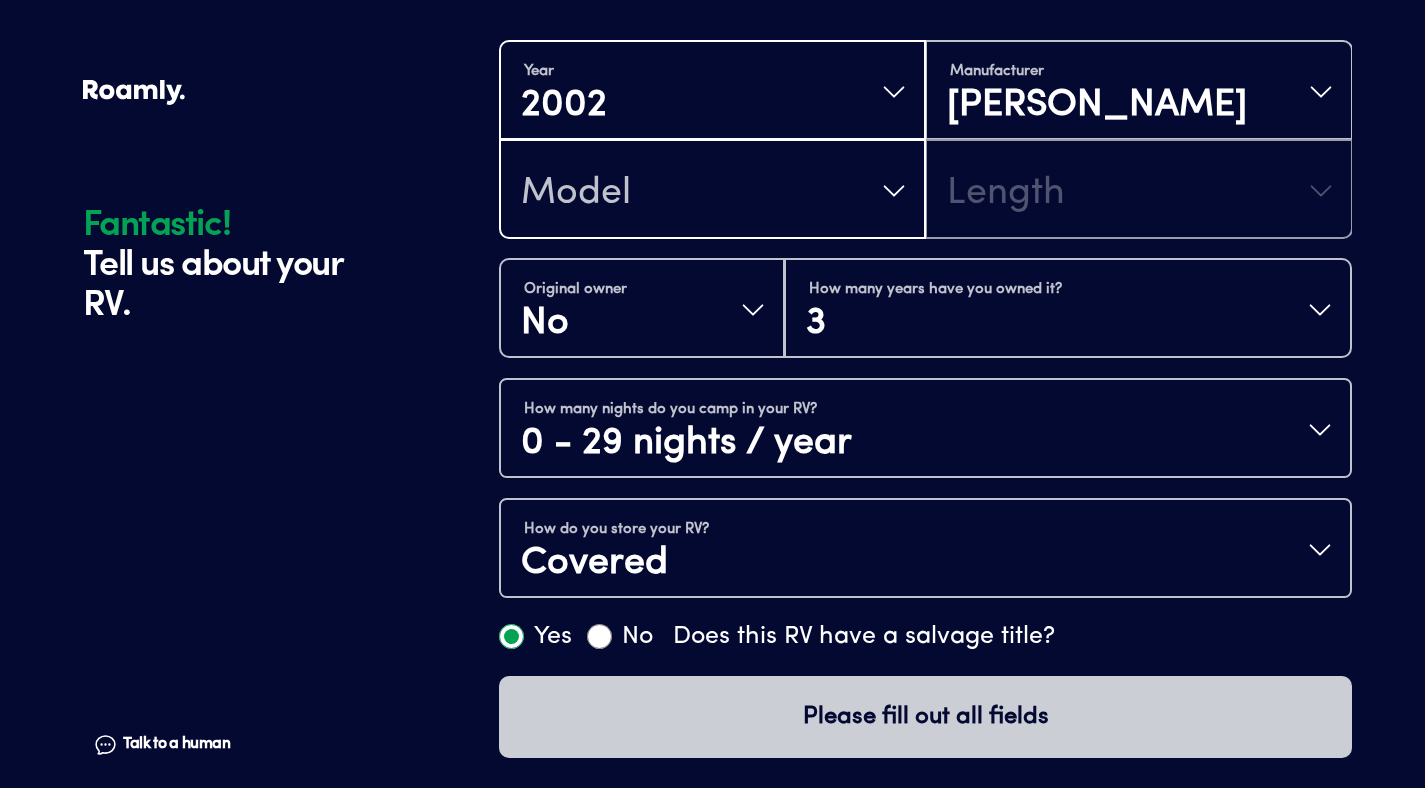 click on "Talk to a human" at bounding box center [176, 744] 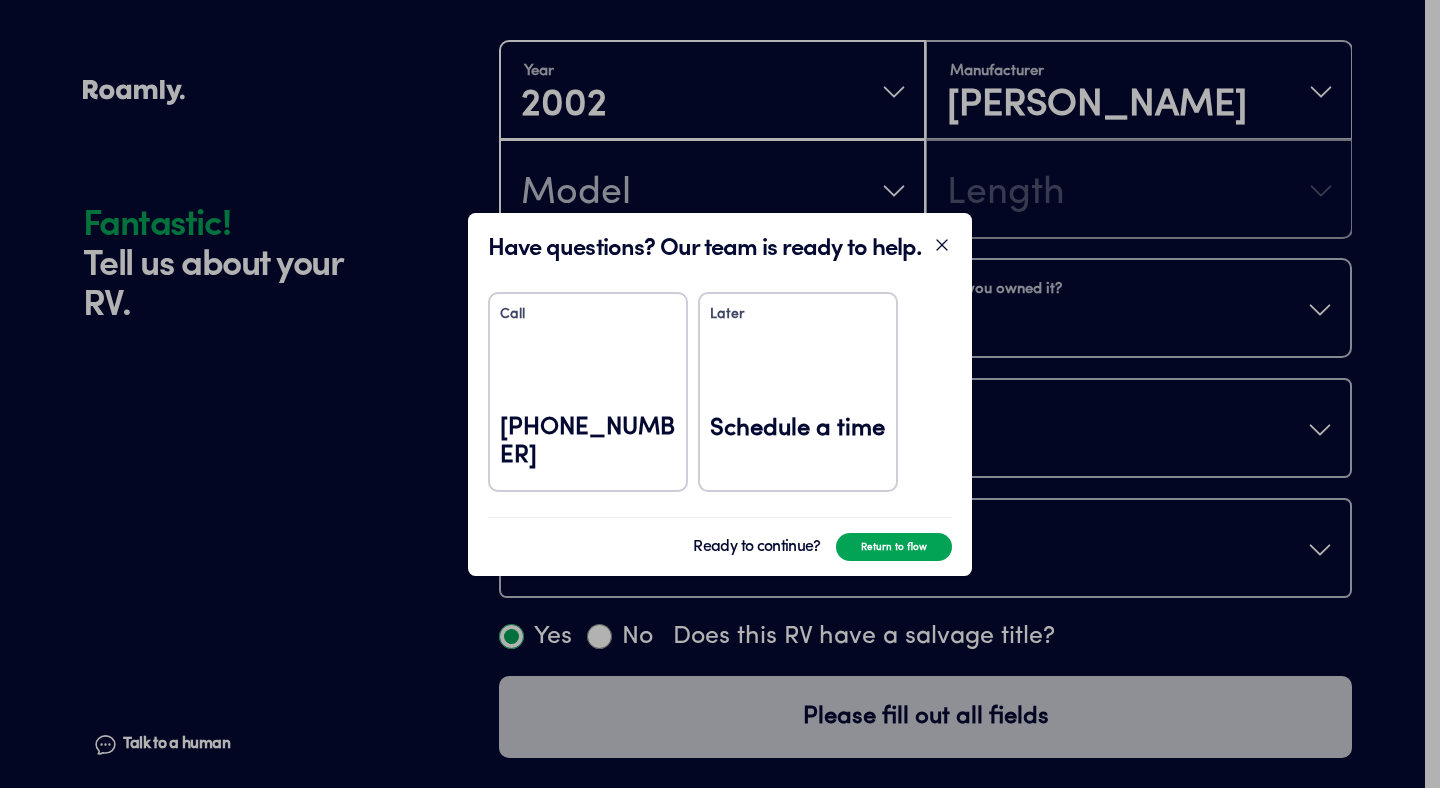 click on "Ready to continue?" at bounding box center [756, 547] 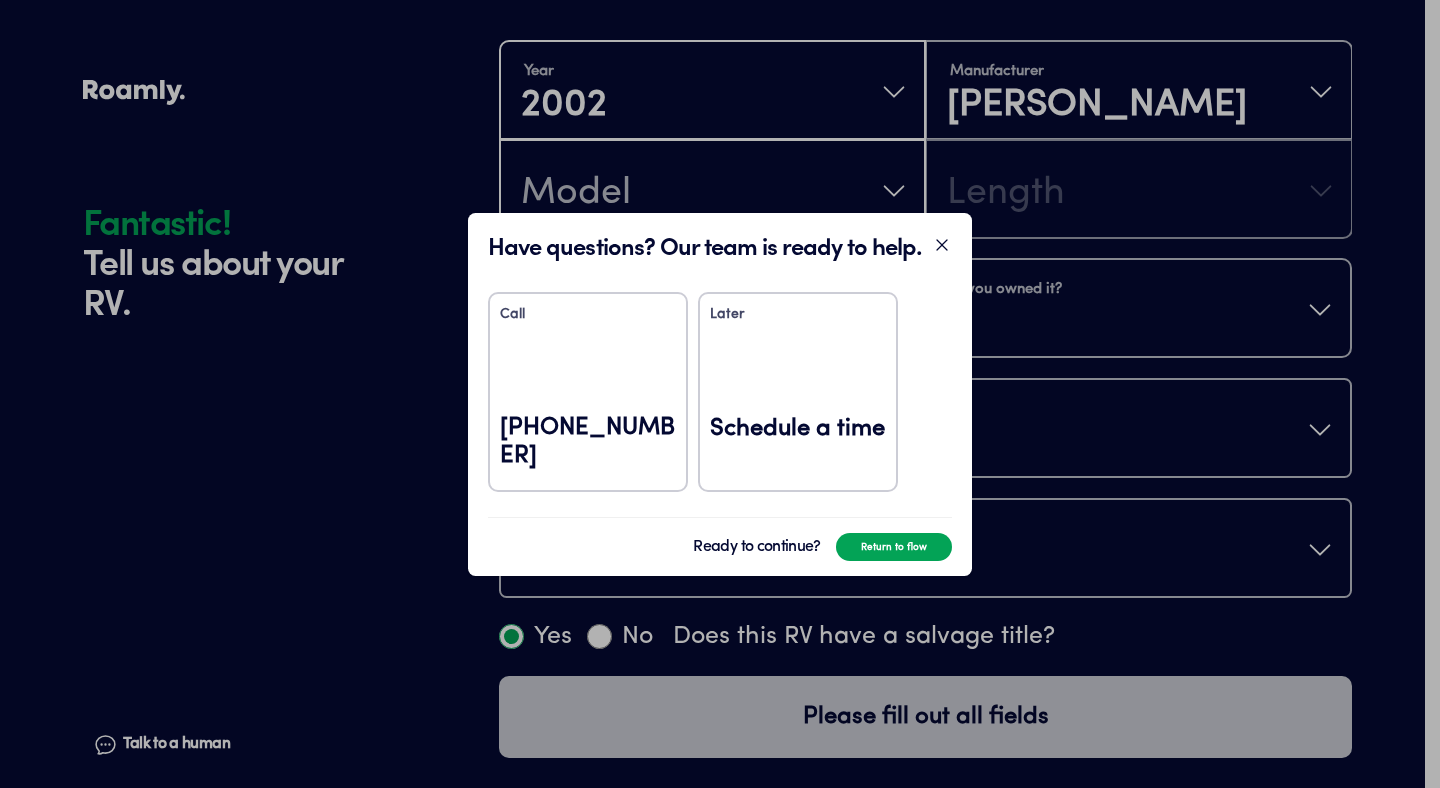 click on "[PHONE_NUMBER]" at bounding box center [588, 442] 